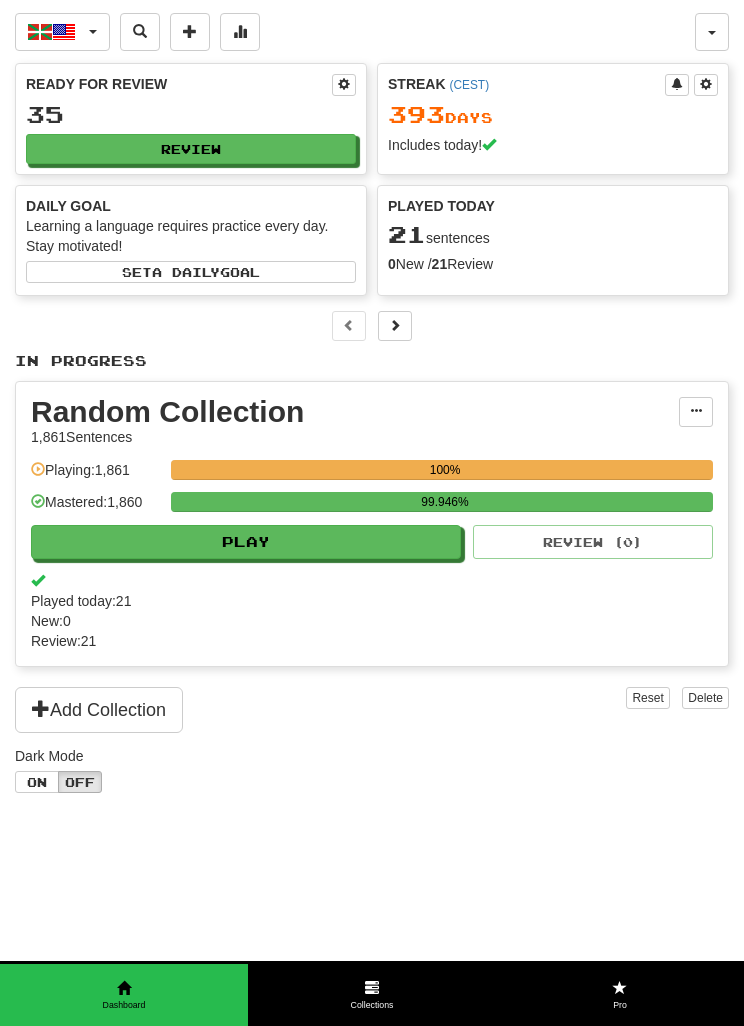 scroll, scrollTop: 0, scrollLeft: 0, axis: both 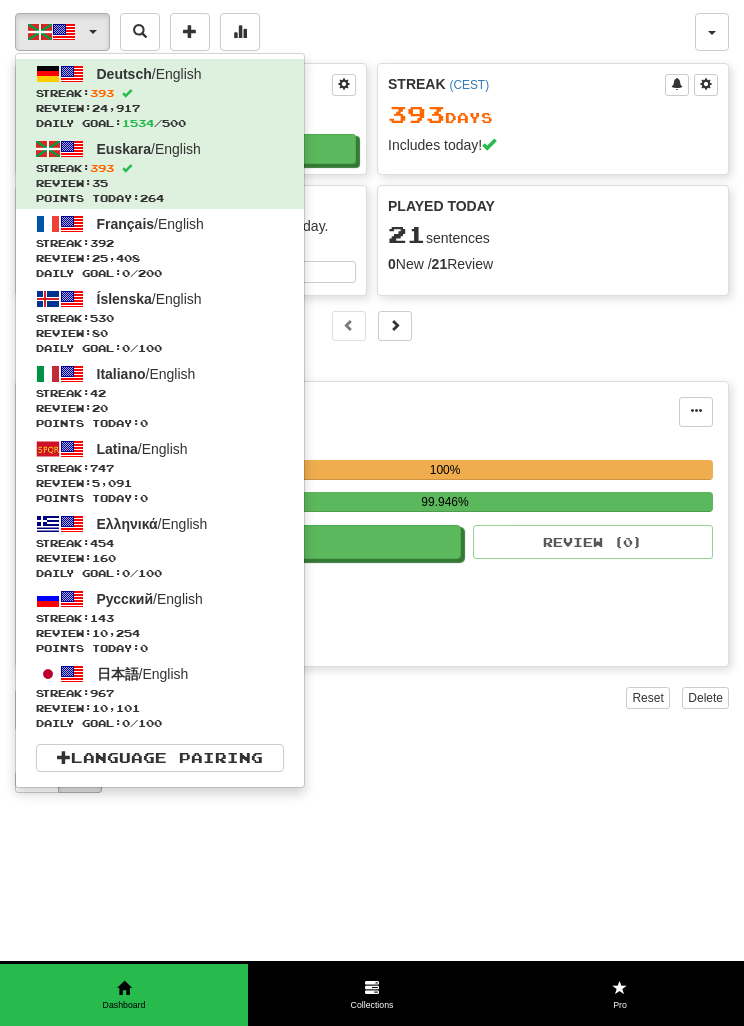 click on "Streak:  392" at bounding box center [160, 243] 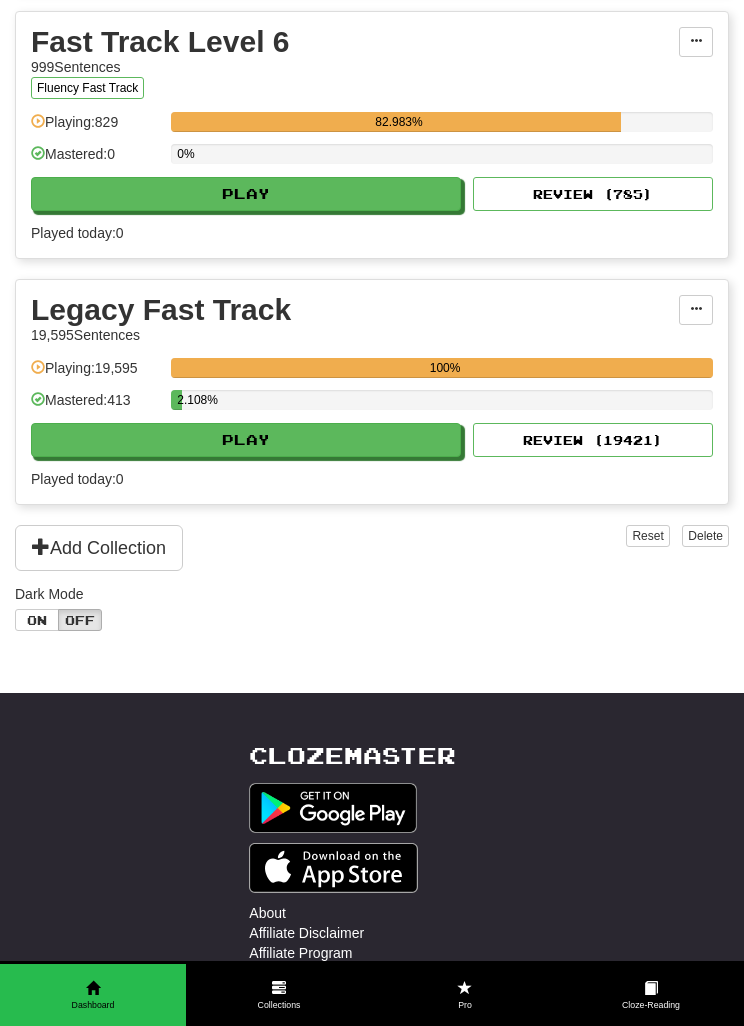 scroll, scrollTop: 1675, scrollLeft: 0, axis: vertical 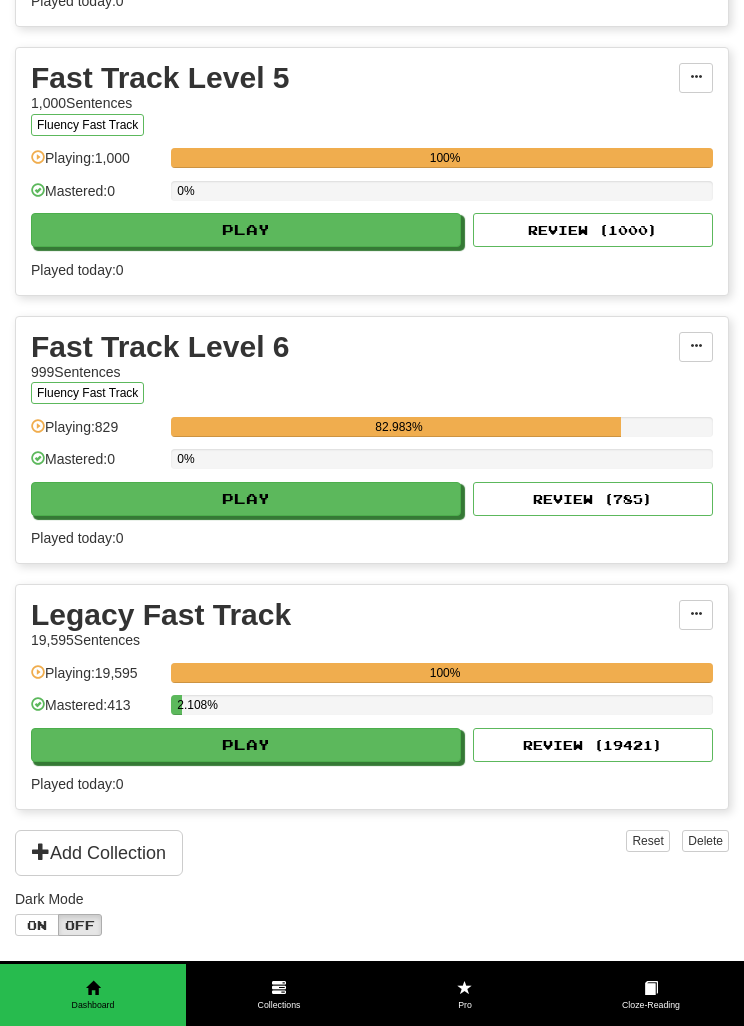 click on "Play" at bounding box center [246, 499] 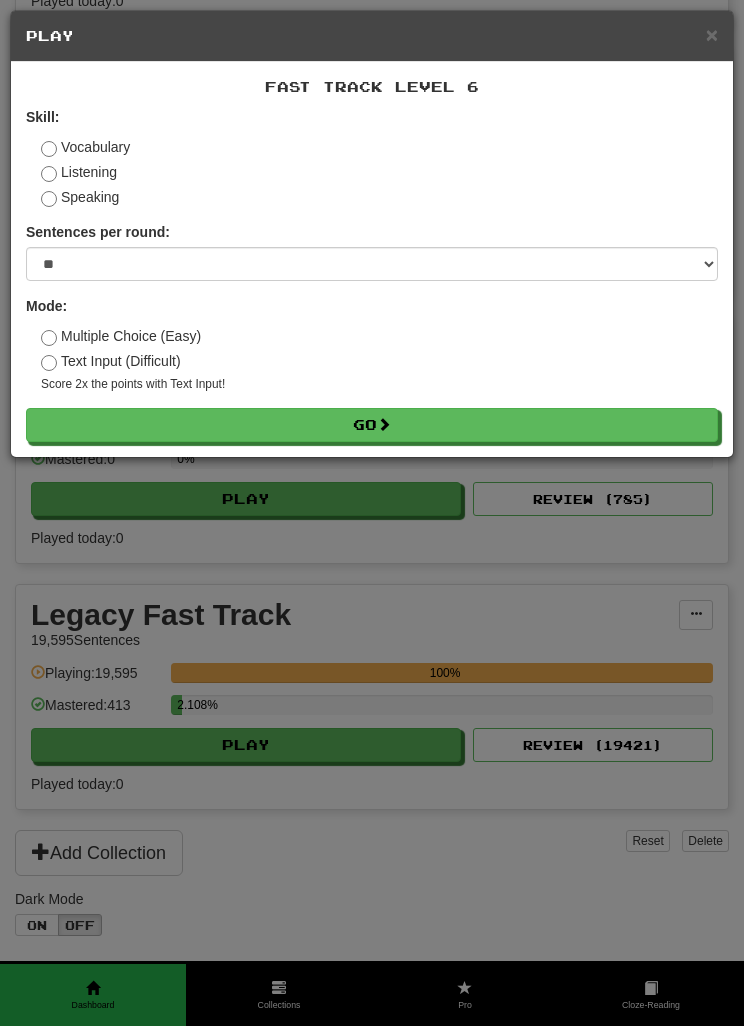 click on "Go" at bounding box center [372, 425] 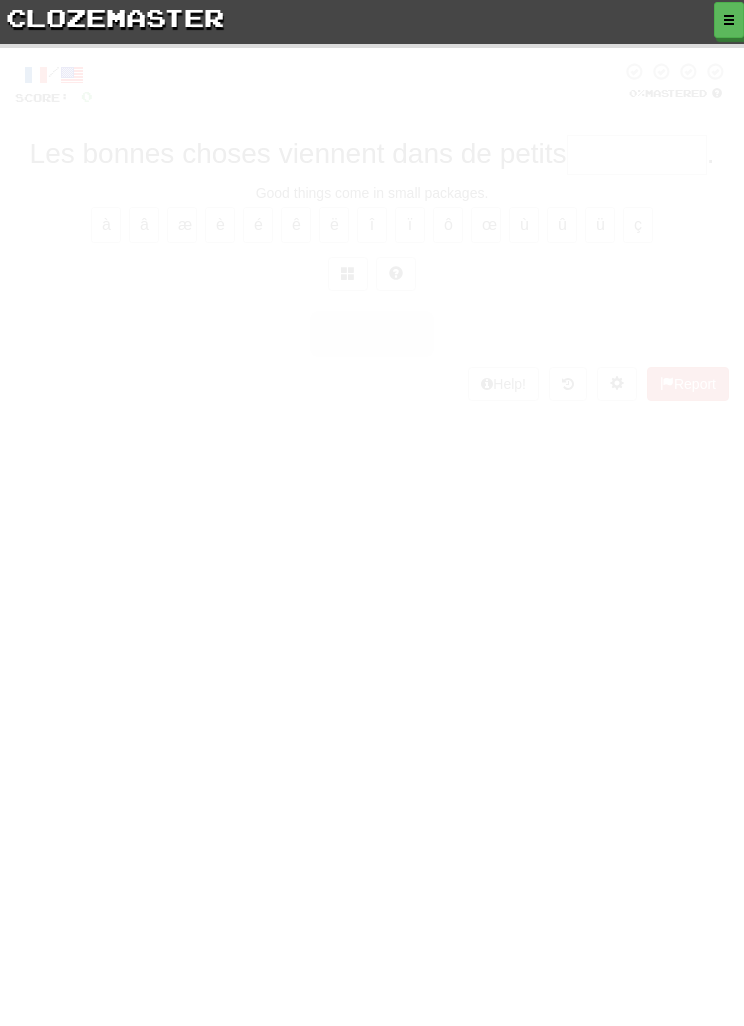 scroll, scrollTop: 0, scrollLeft: 0, axis: both 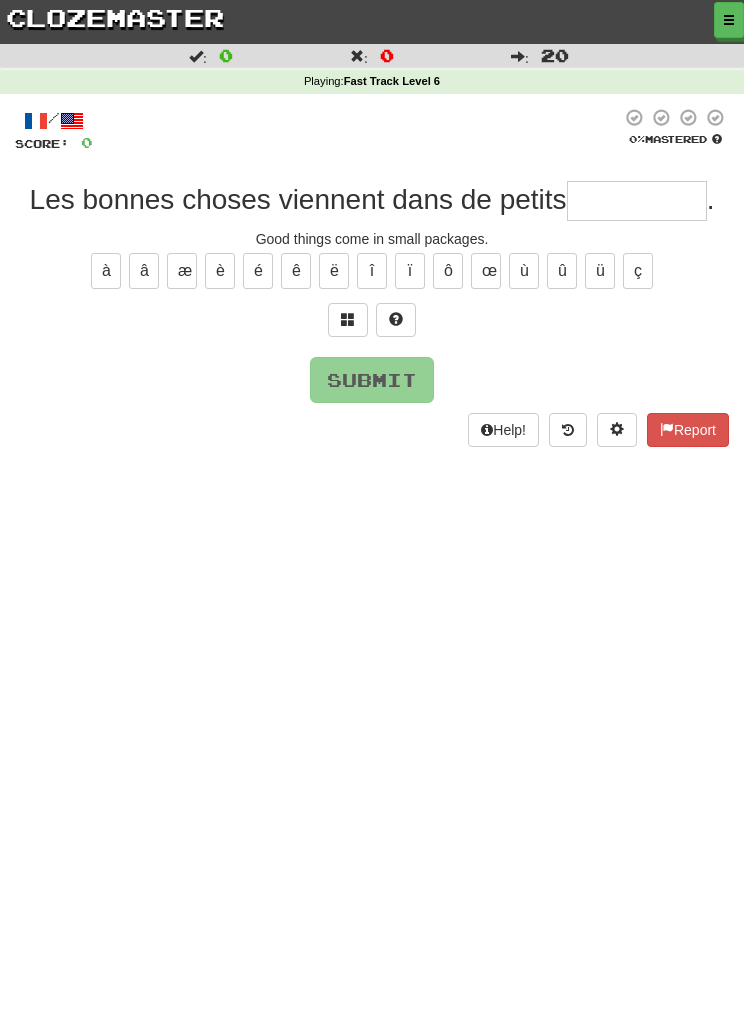 click at bounding box center [637, 201] 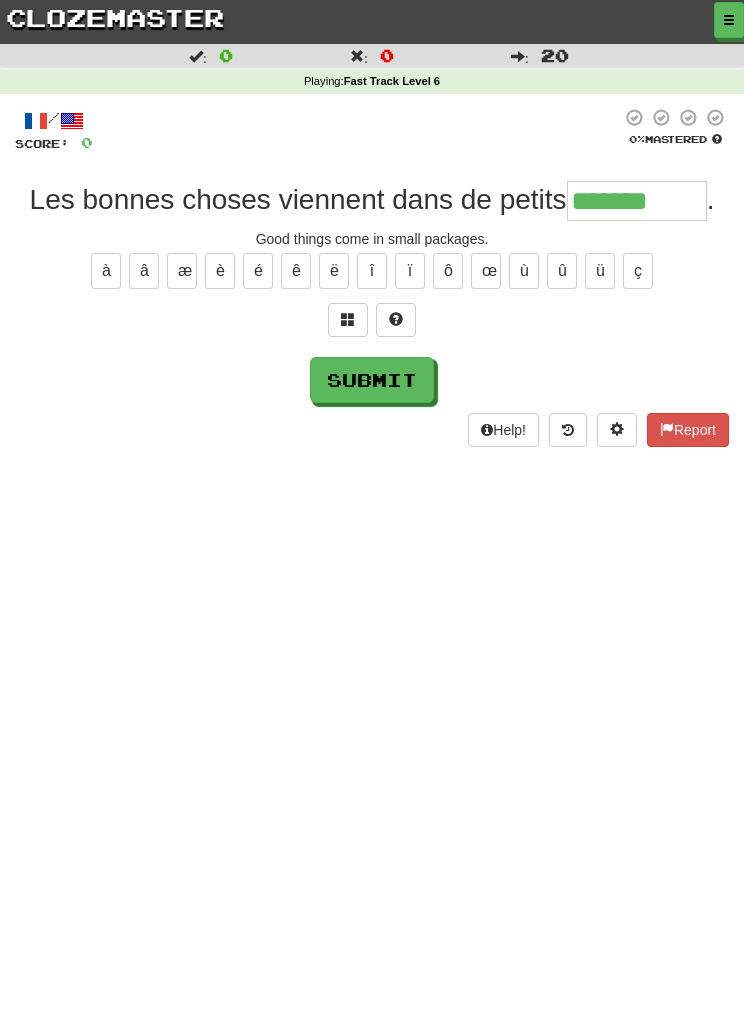 type on "*******" 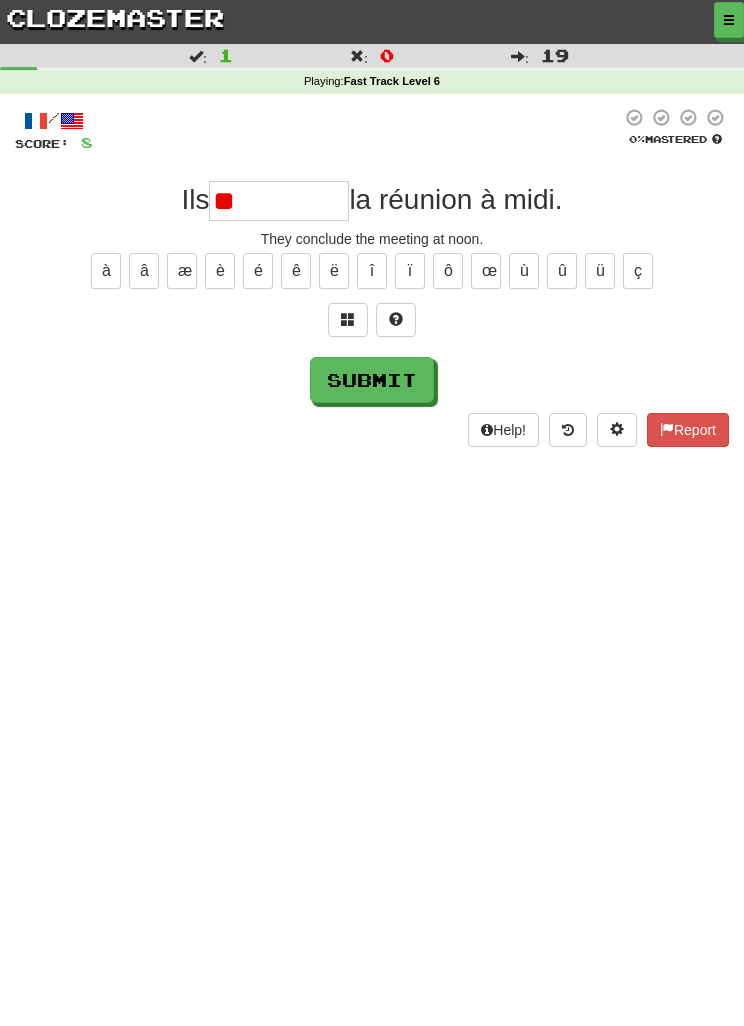 type on "*" 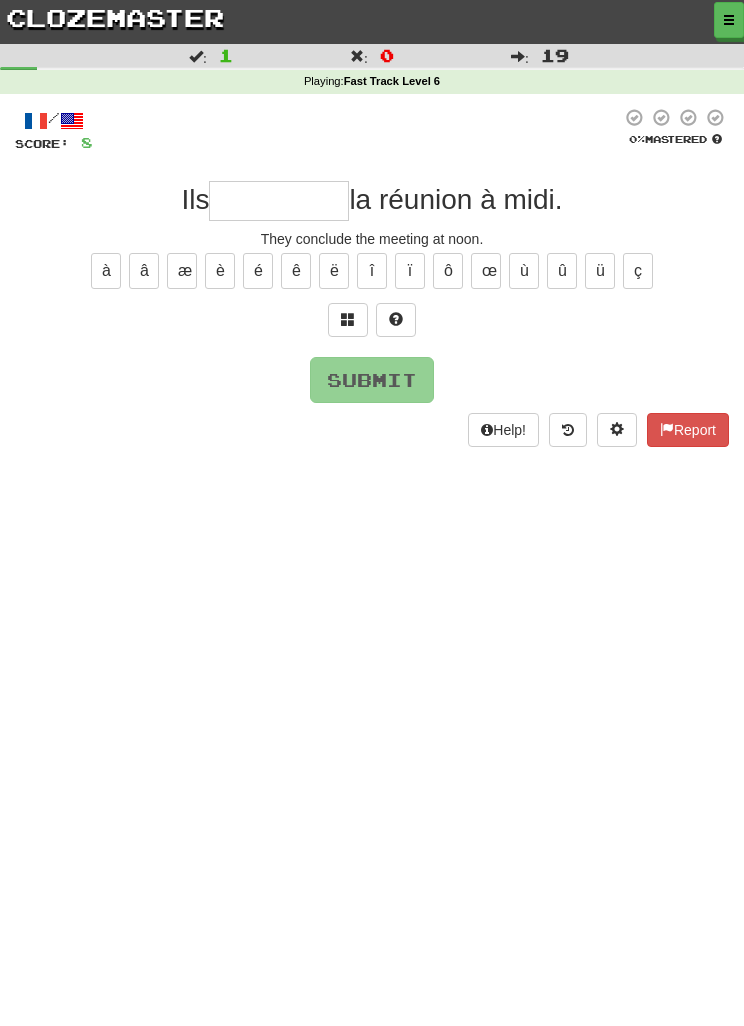type on "*" 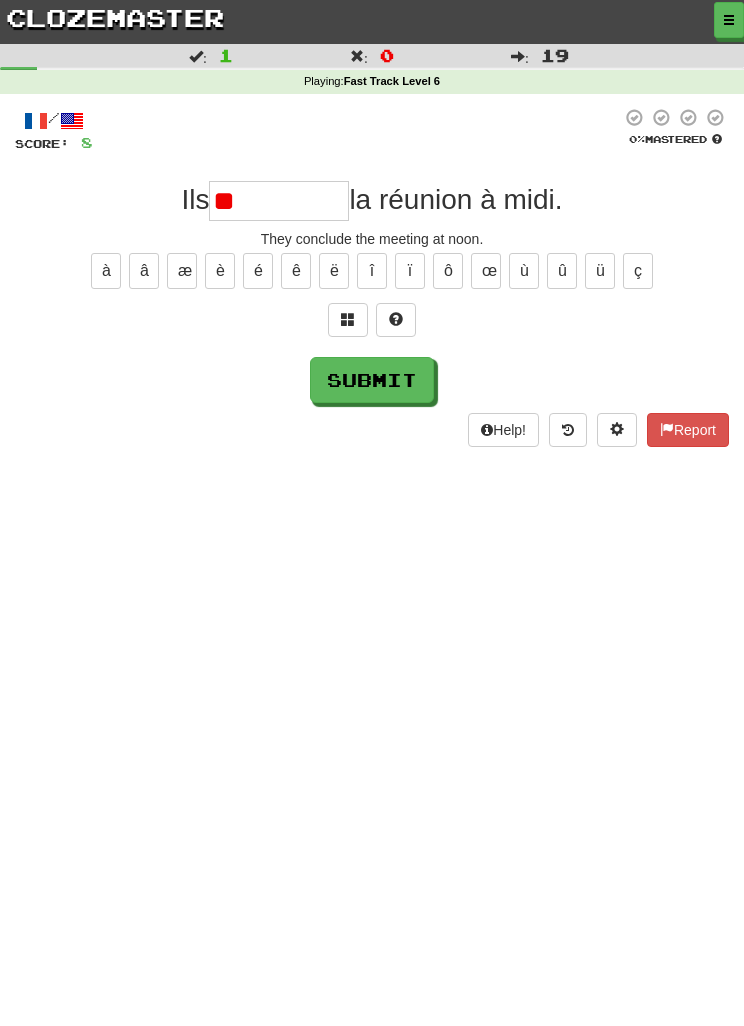 type on "*" 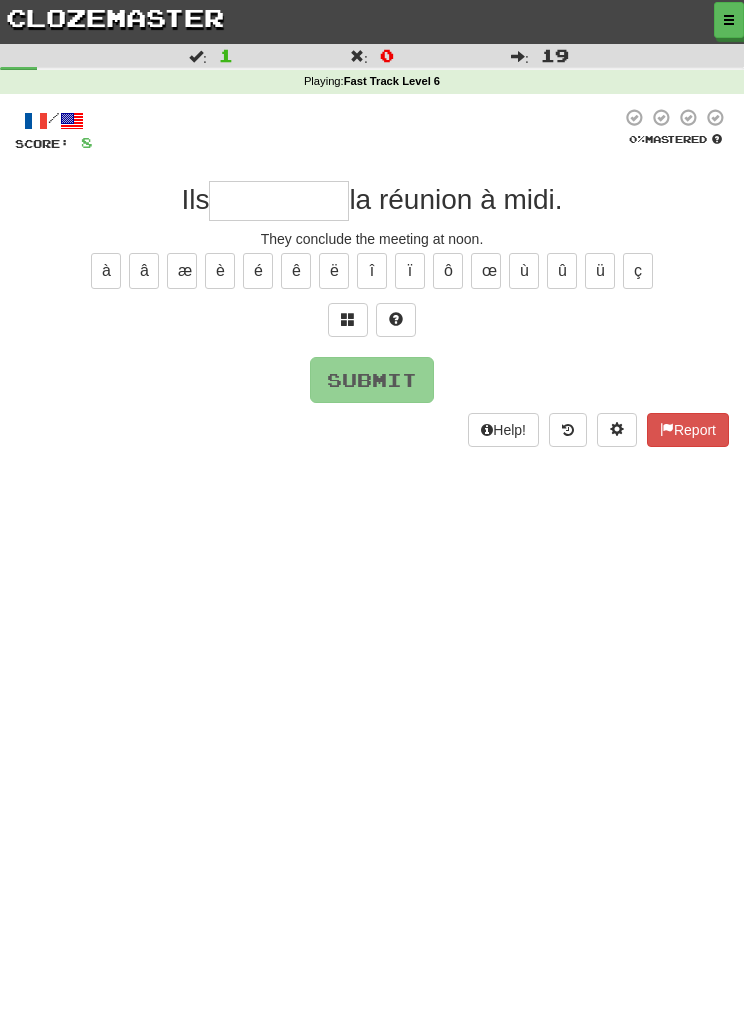 click at bounding box center (348, 319) 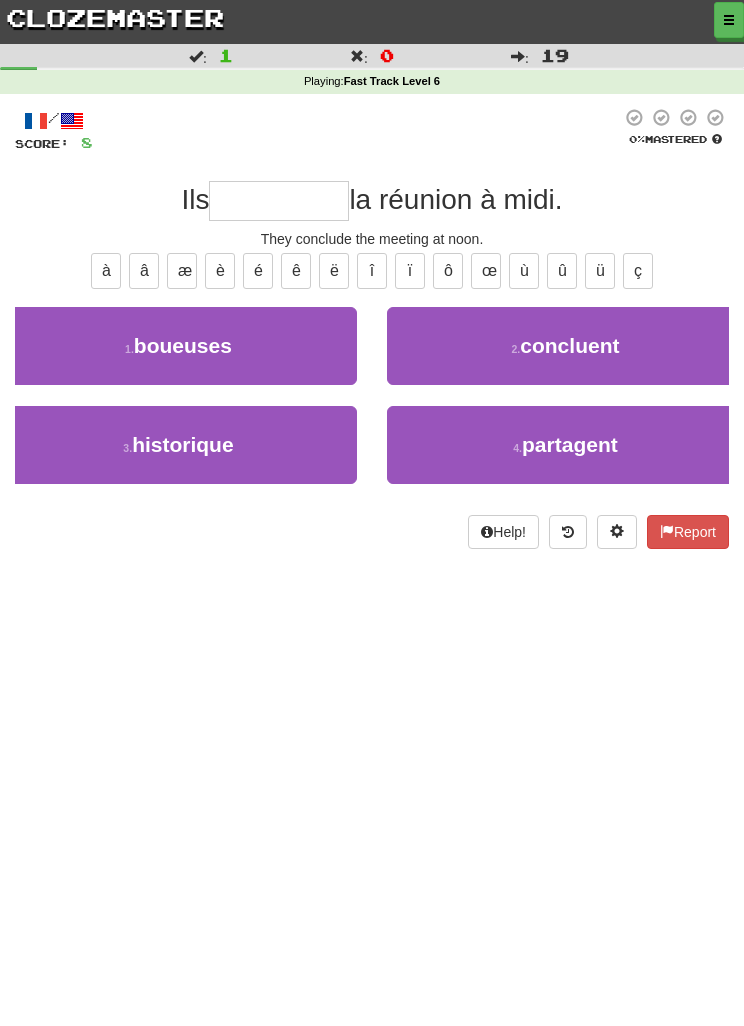 click on "2 .  concluent" at bounding box center [565, 346] 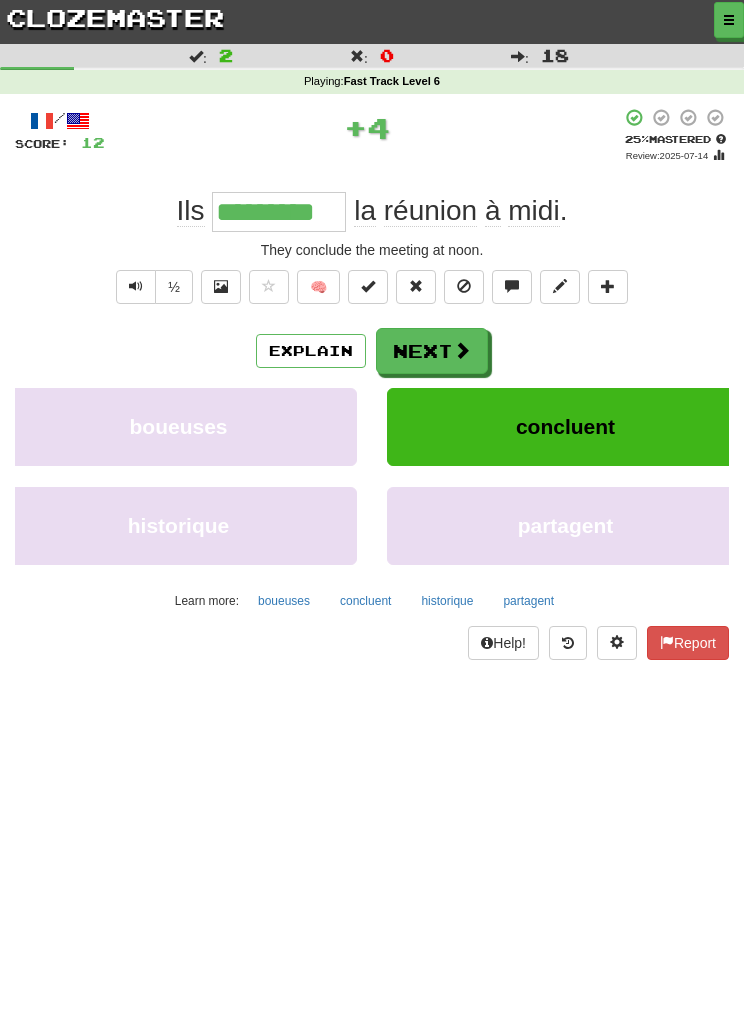 click on "Next" at bounding box center (432, 351) 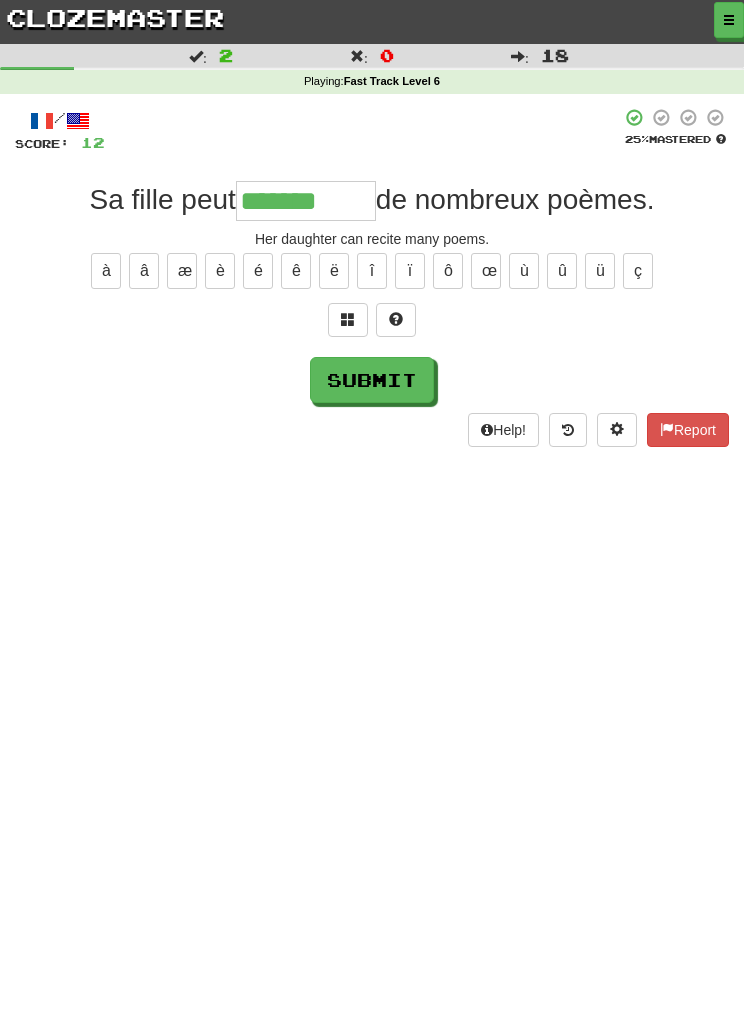 type on "*******" 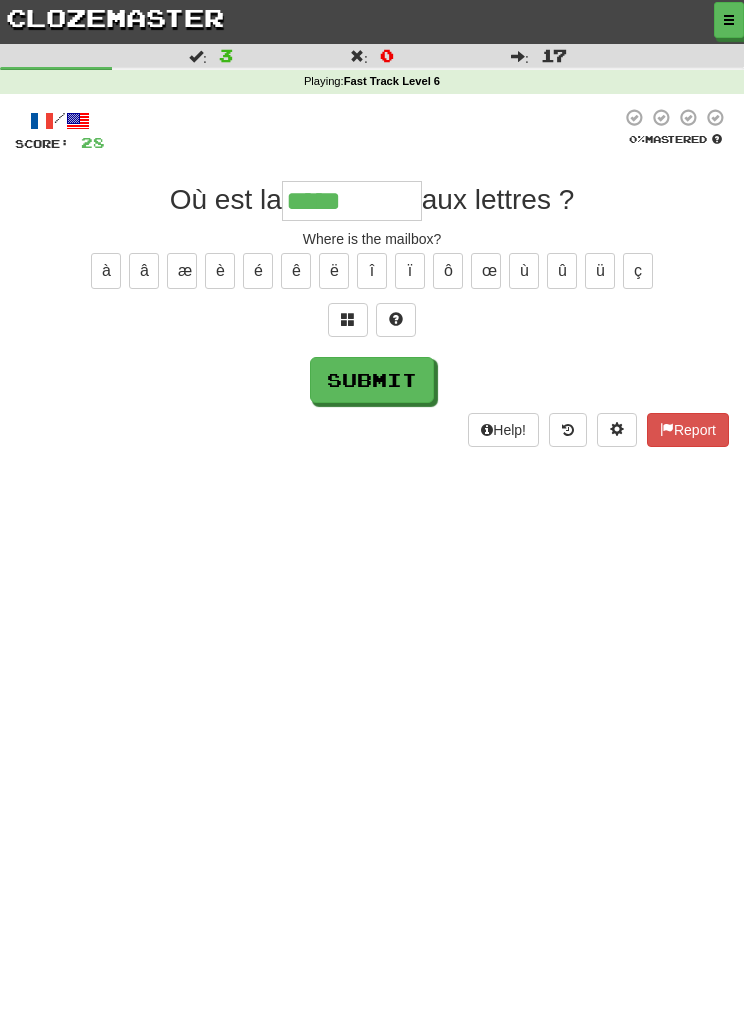 type on "*****" 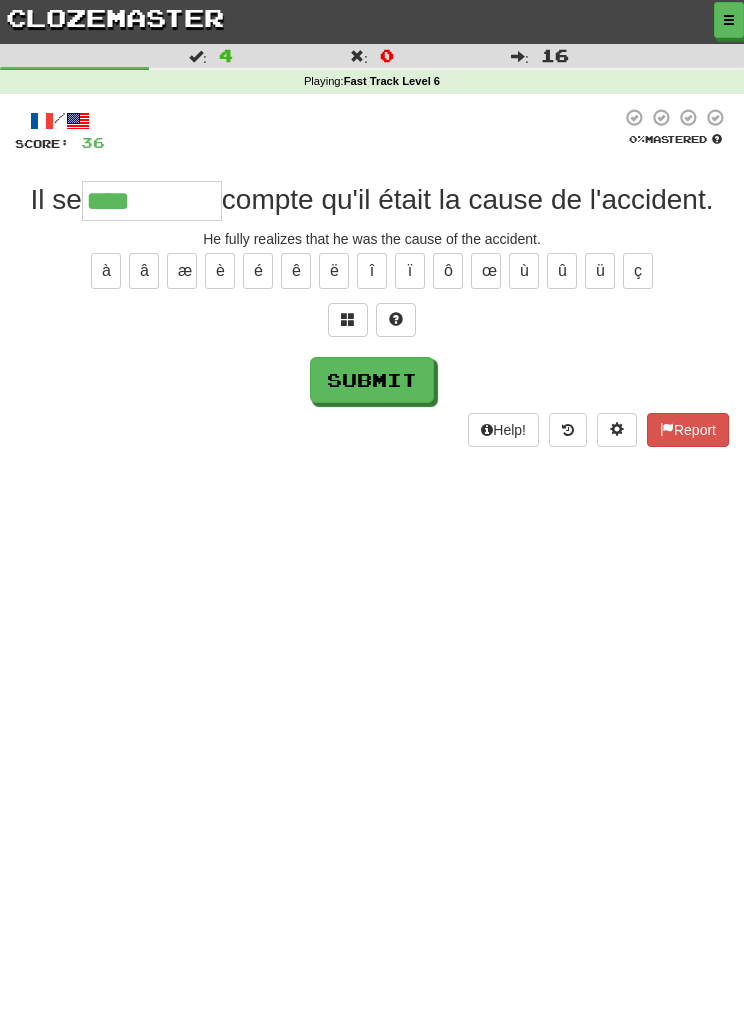 type on "****" 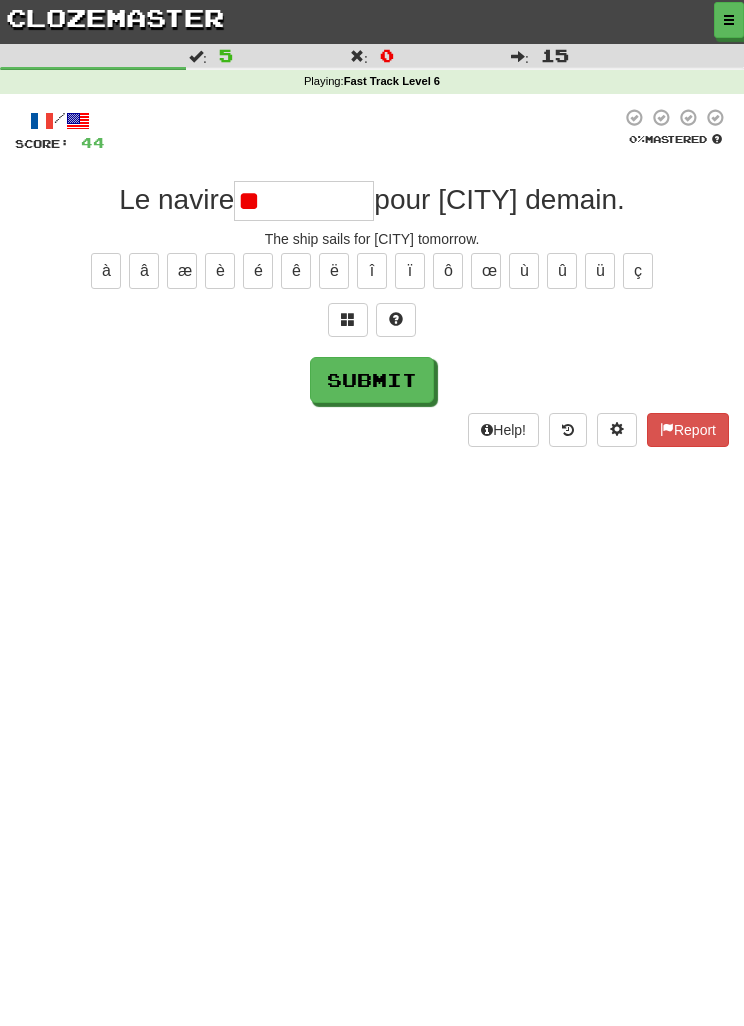 type on "*" 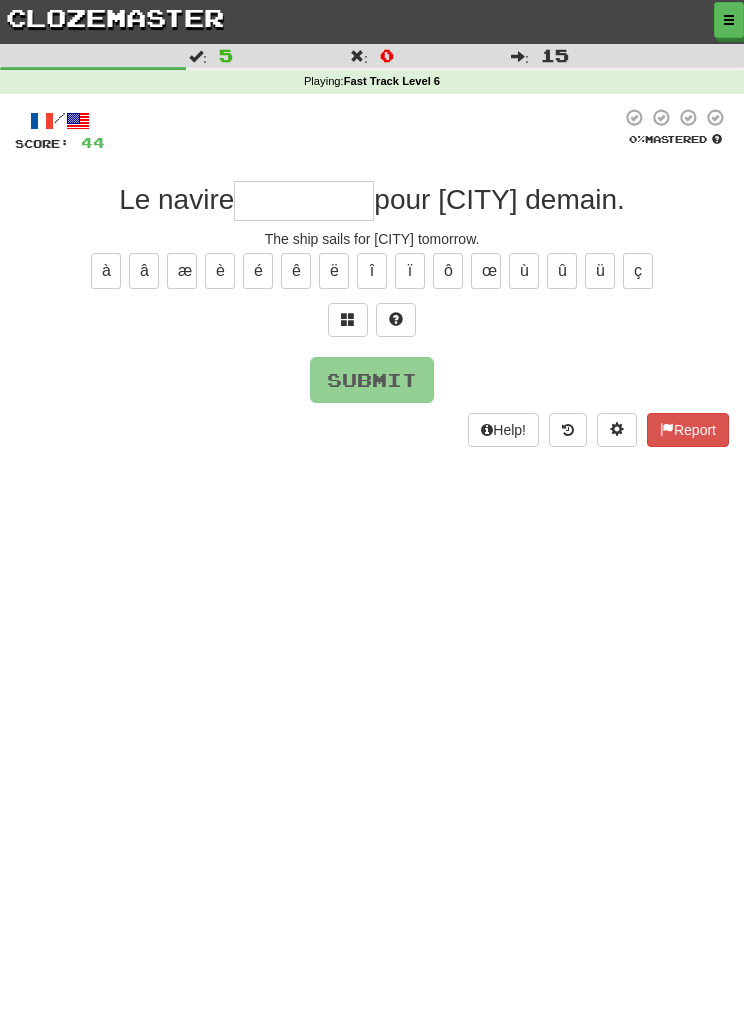 click at bounding box center [348, 320] 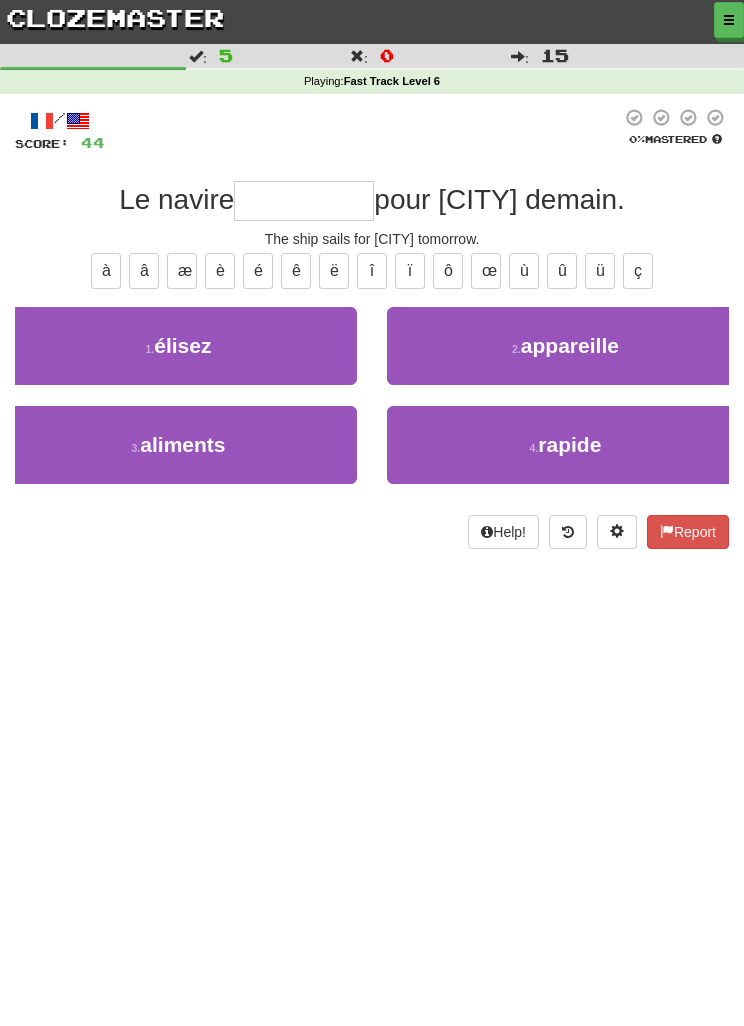 click on "2 .  appareille" at bounding box center [565, 346] 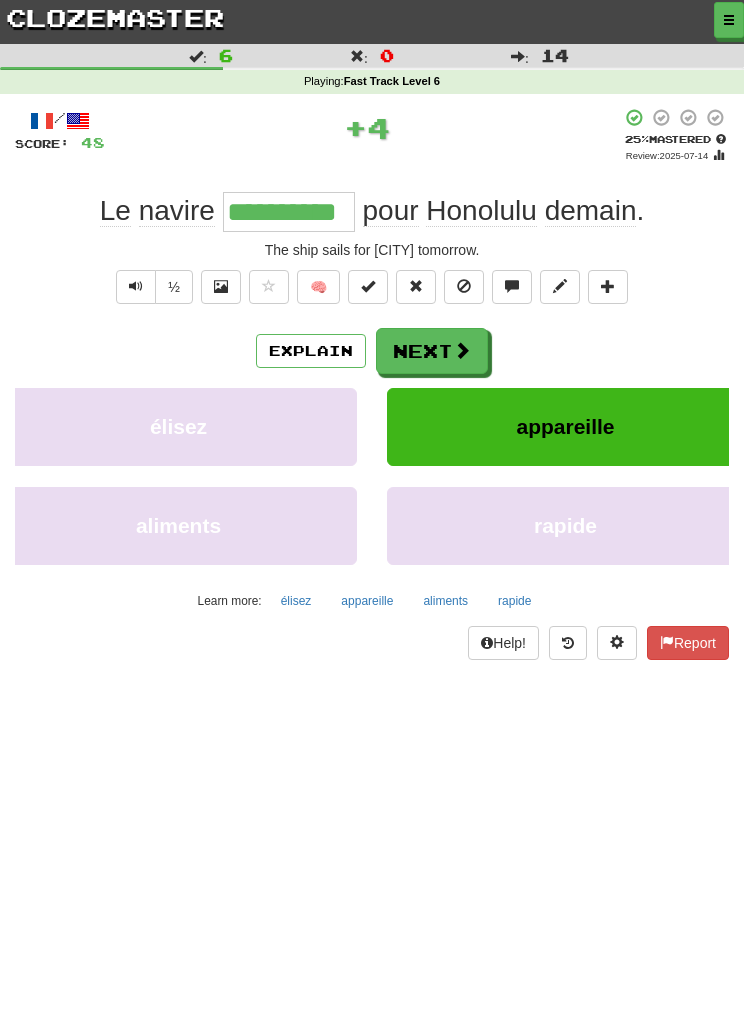 click on "Next" at bounding box center [432, 351] 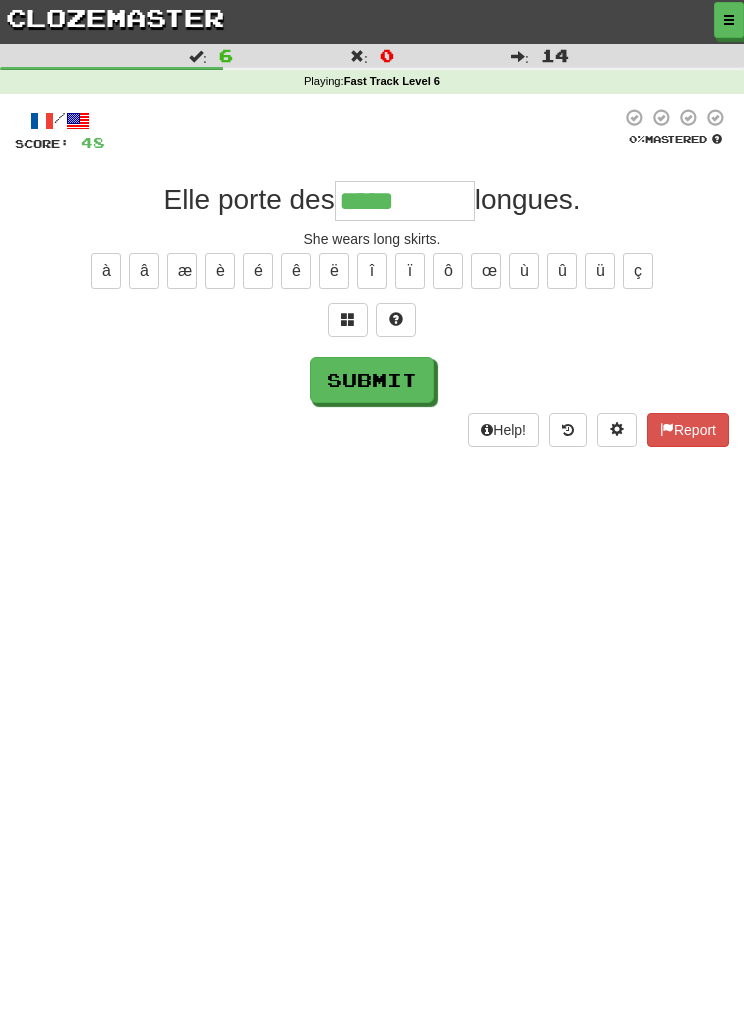 type on "*****" 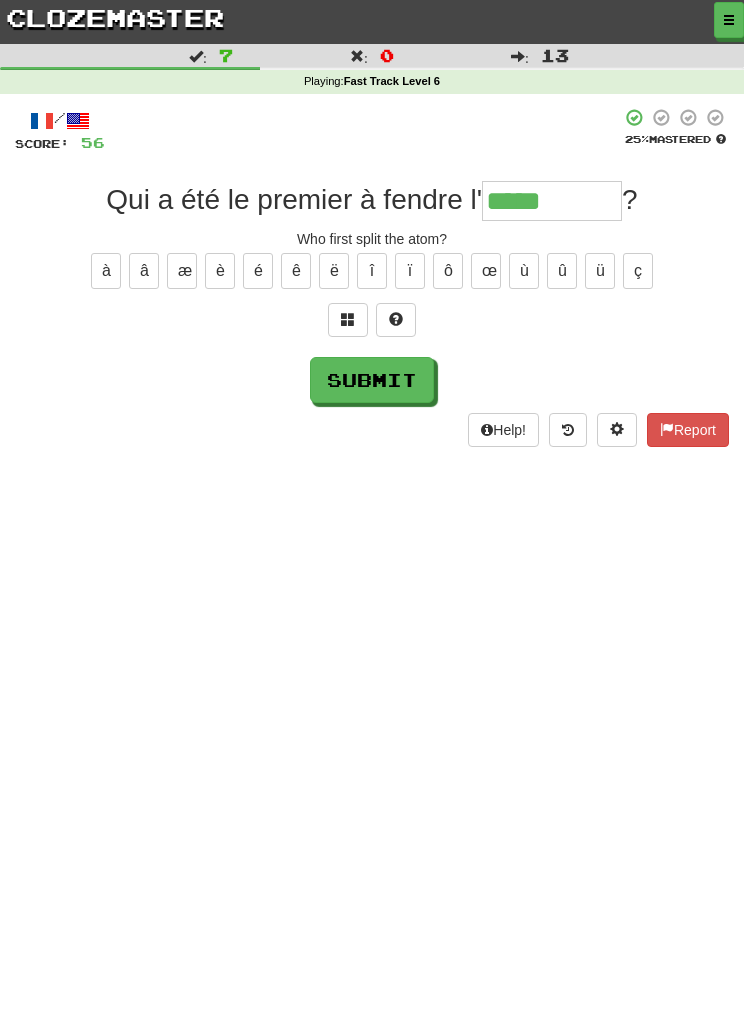 type on "*****" 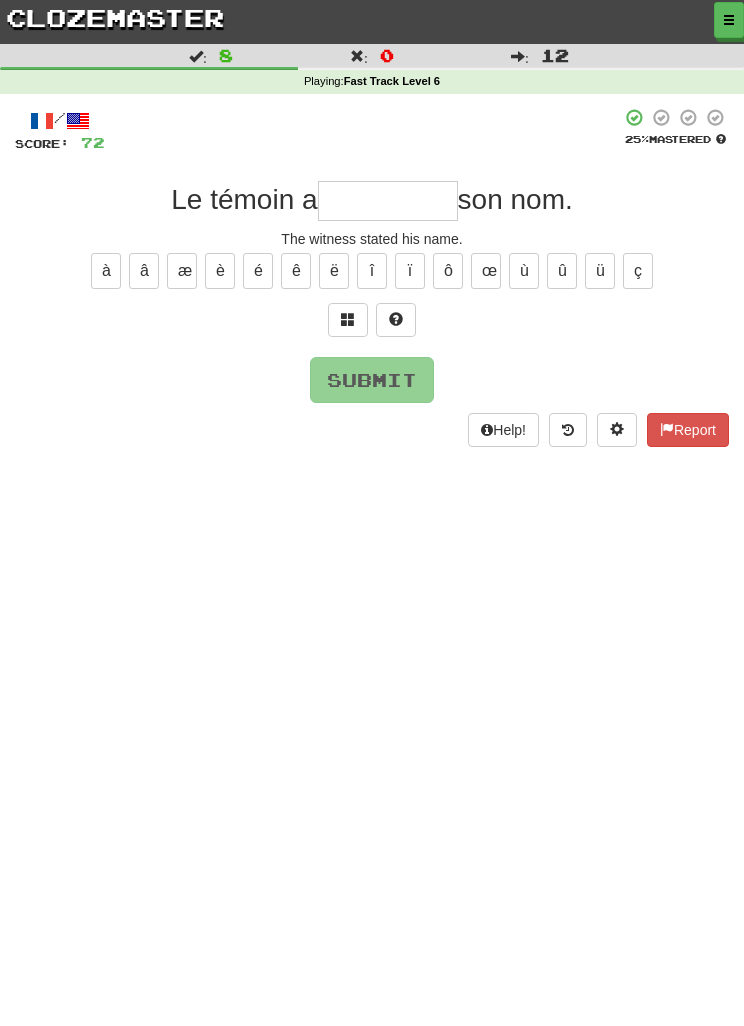 click at bounding box center (348, 320) 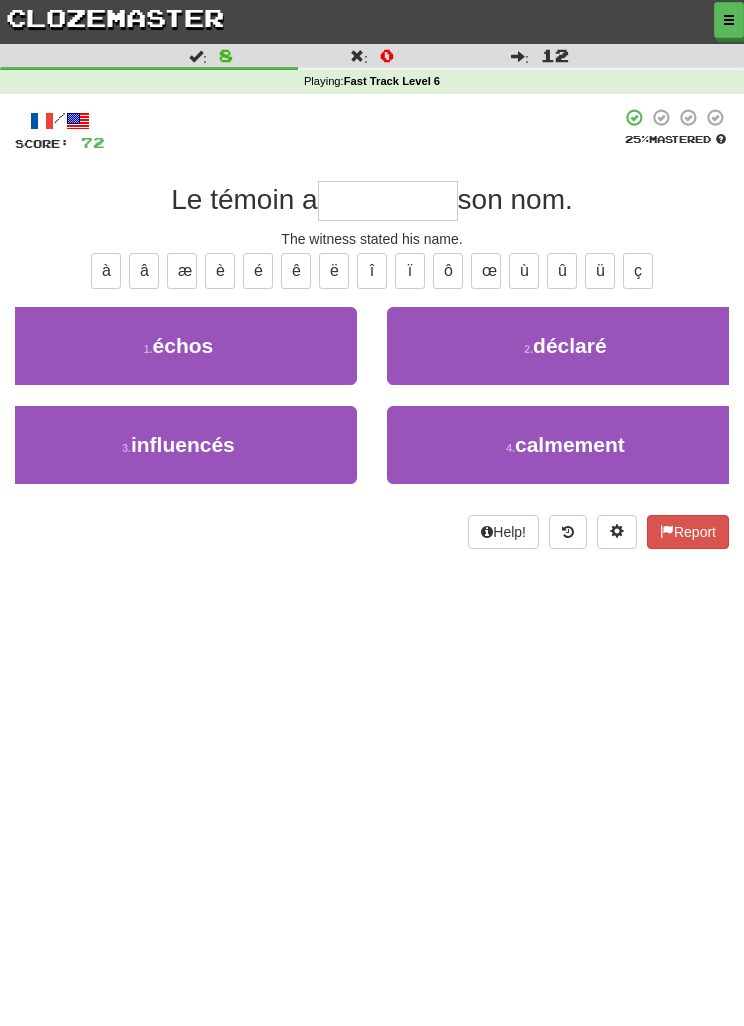 click on "2 .  déclaré" at bounding box center [565, 346] 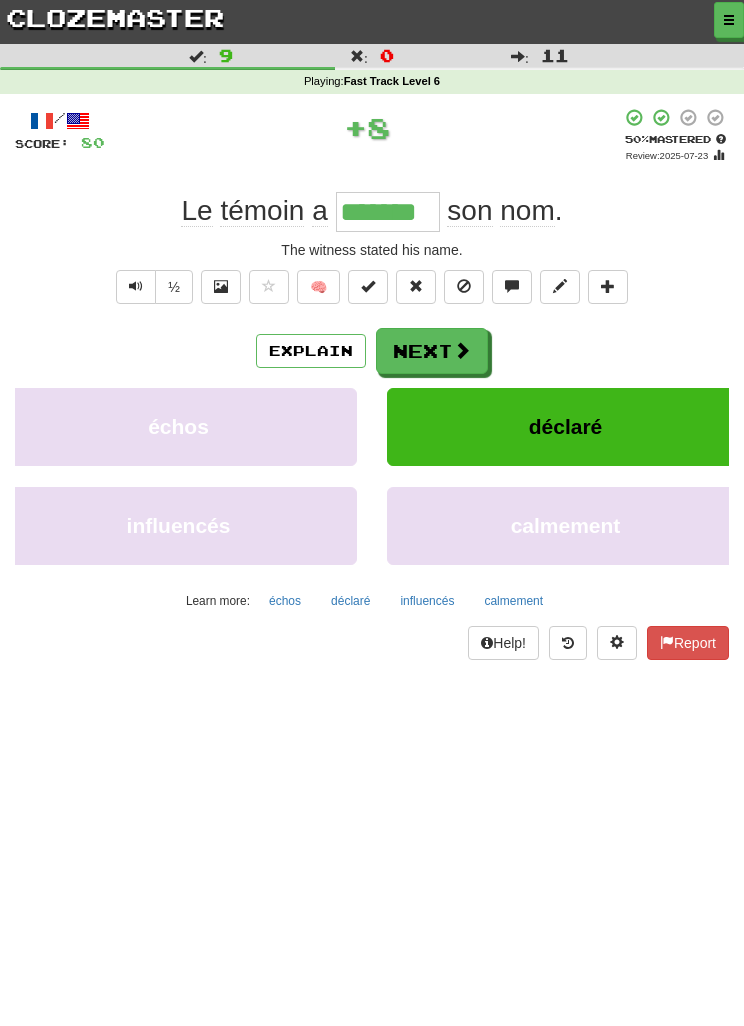 click on "Next" at bounding box center [432, 351] 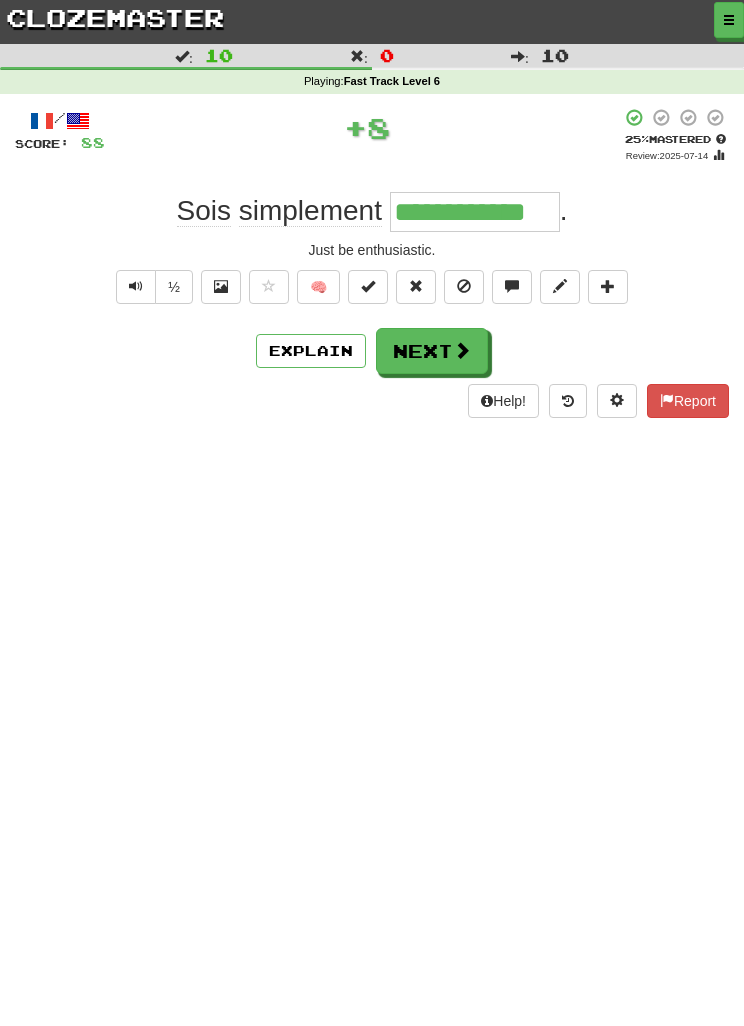 type on "**********" 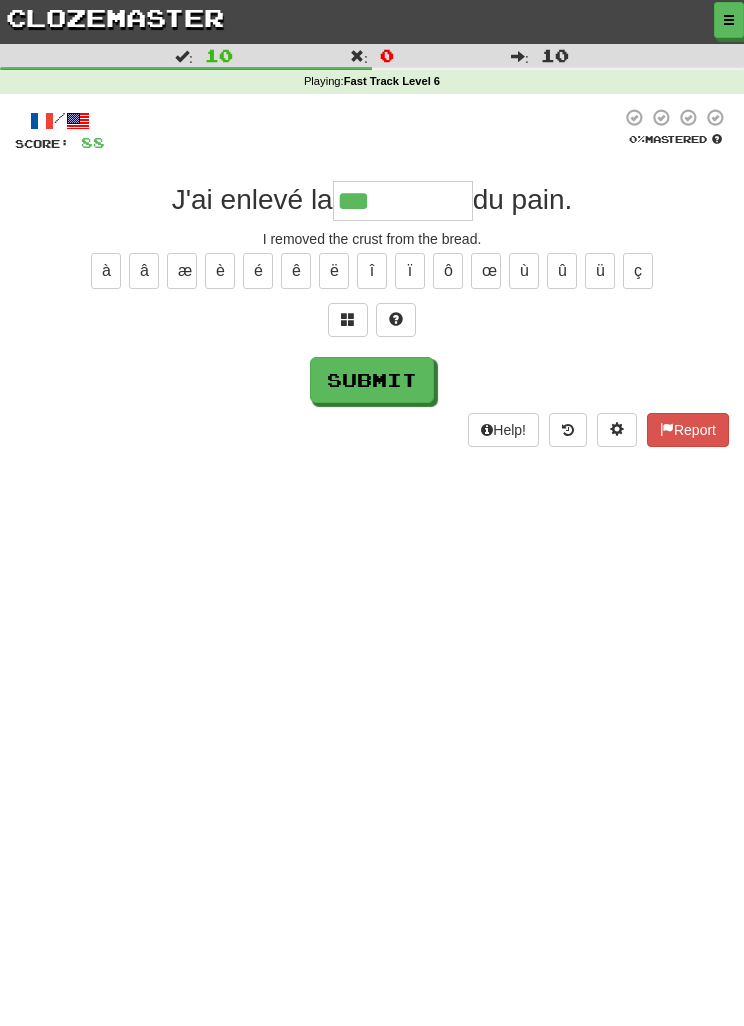 click at bounding box center (348, 320) 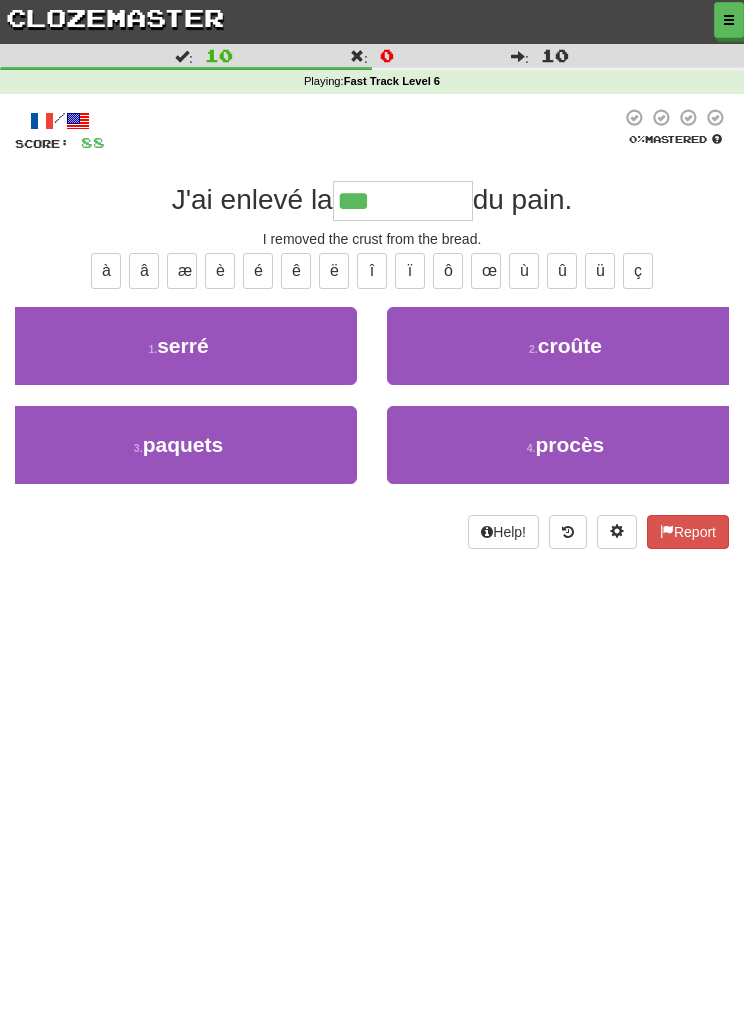 click on "2 .  croûte" at bounding box center (565, 346) 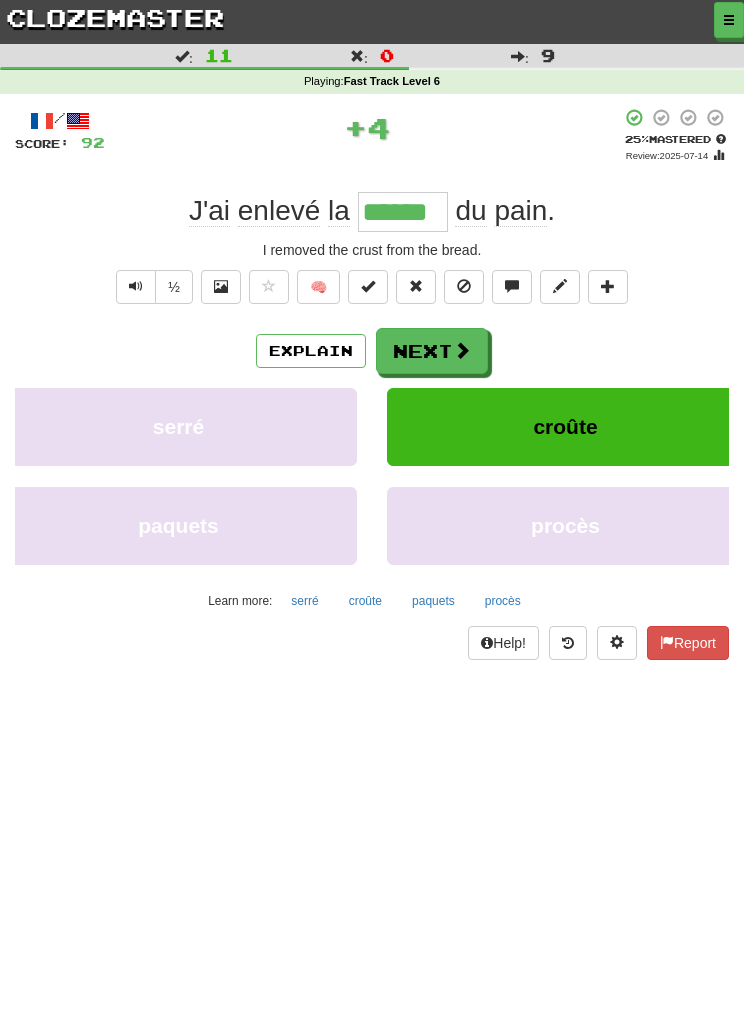 click on "Next" at bounding box center (432, 351) 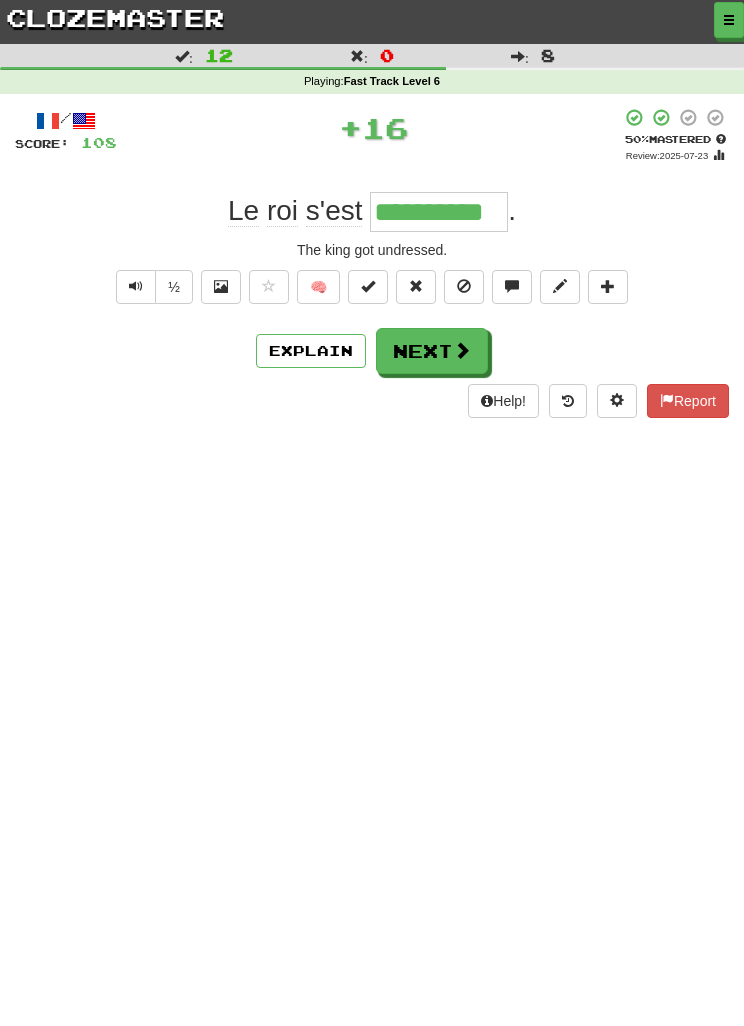 type on "**********" 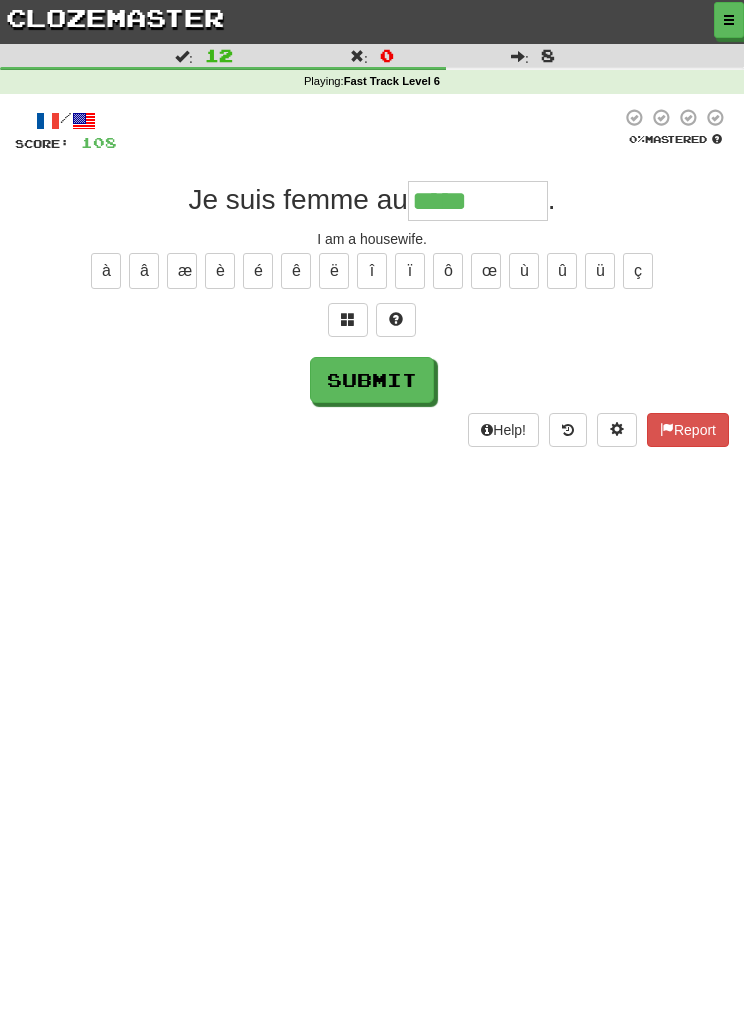 type on "*****" 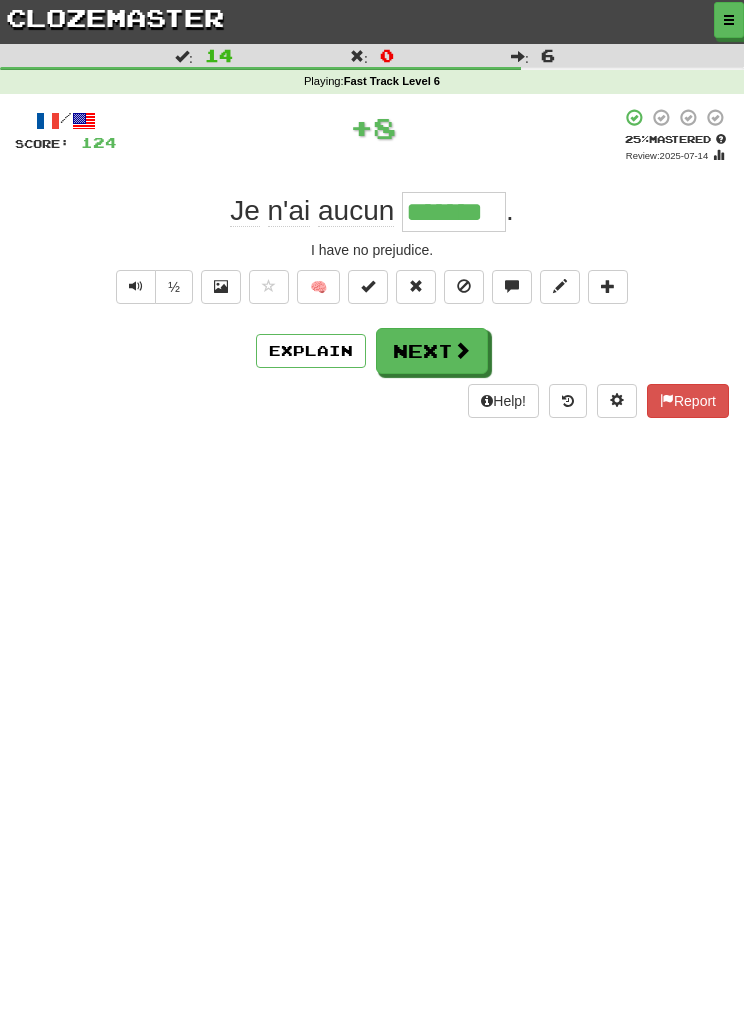 type on "*******" 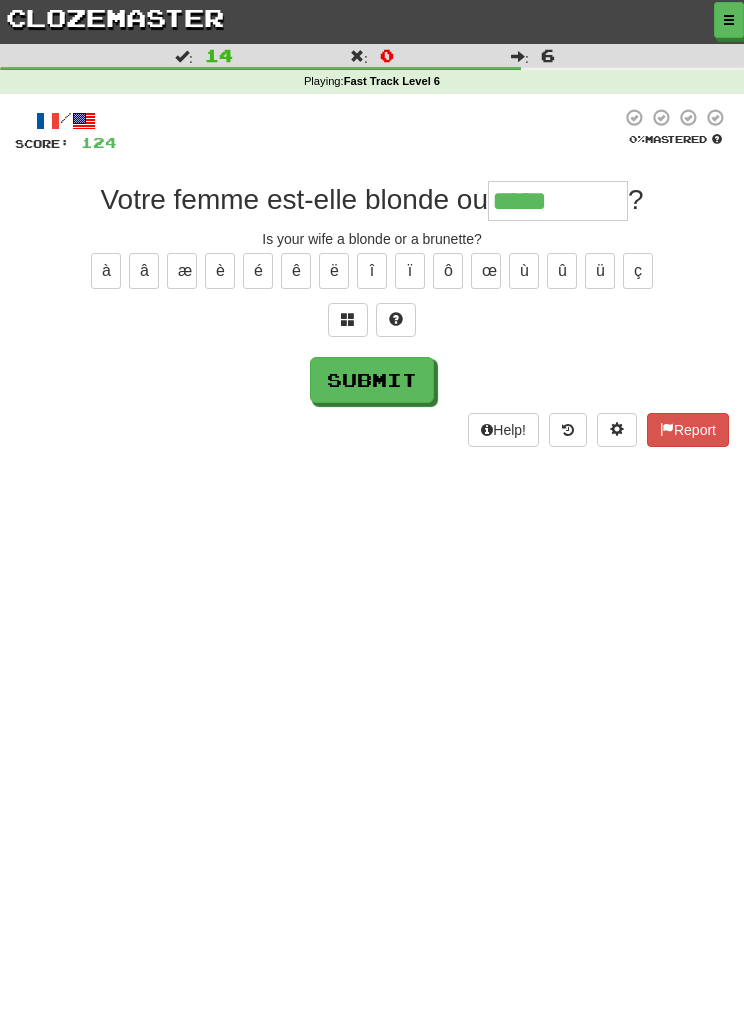 type on "*****" 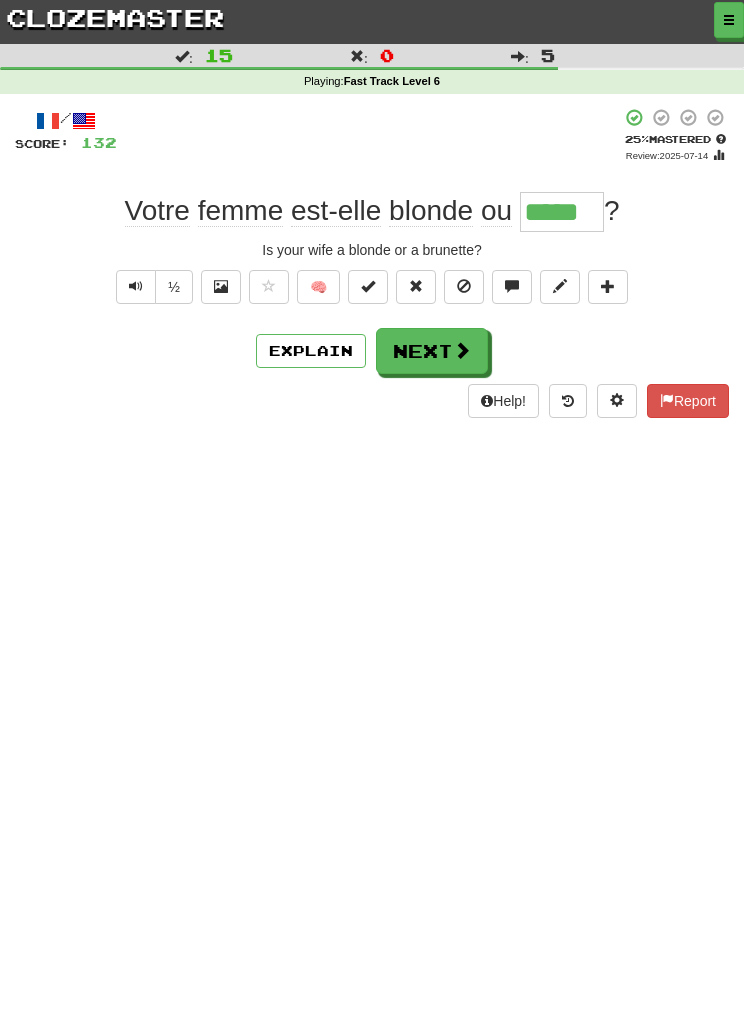 click on "Next" at bounding box center [432, 351] 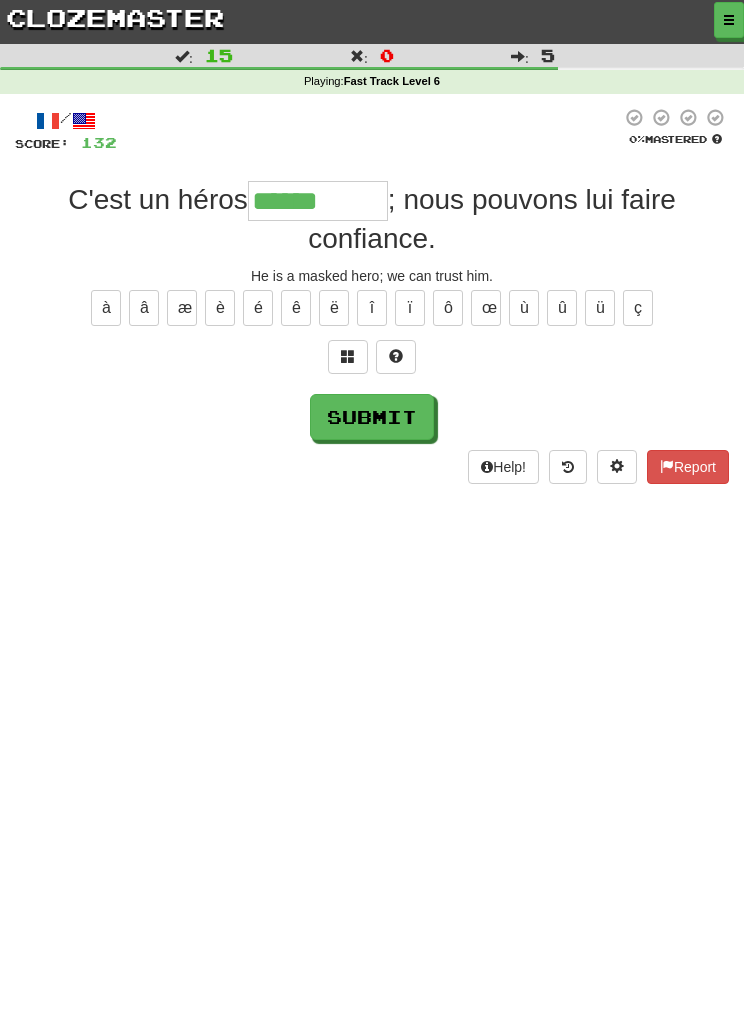 type on "******" 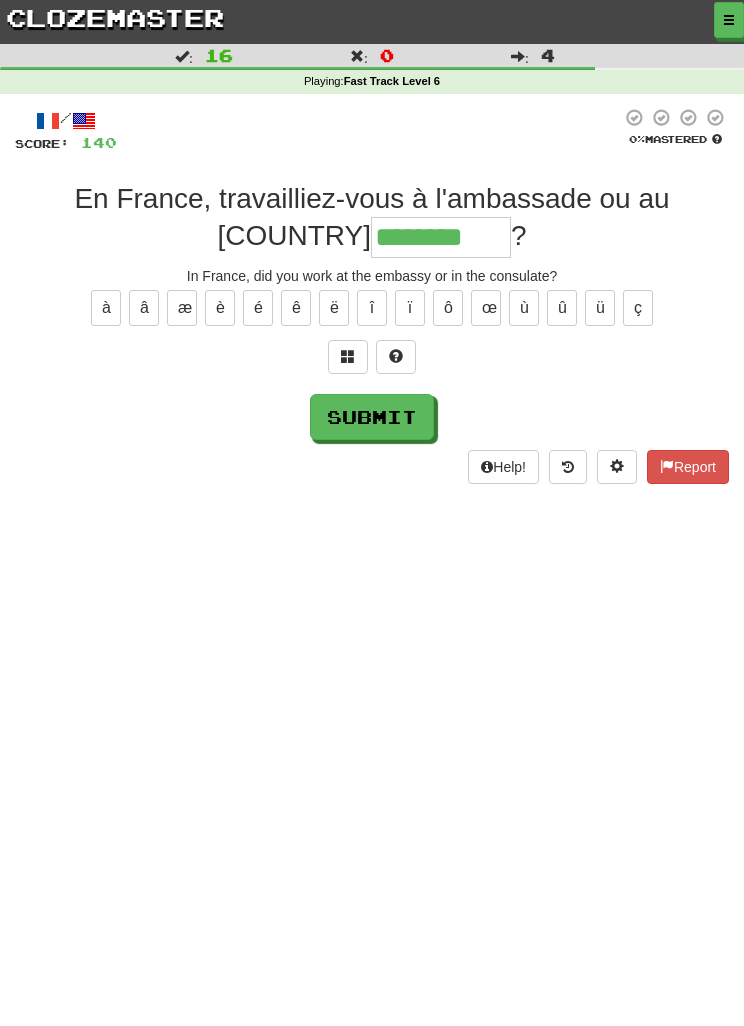 type on "********" 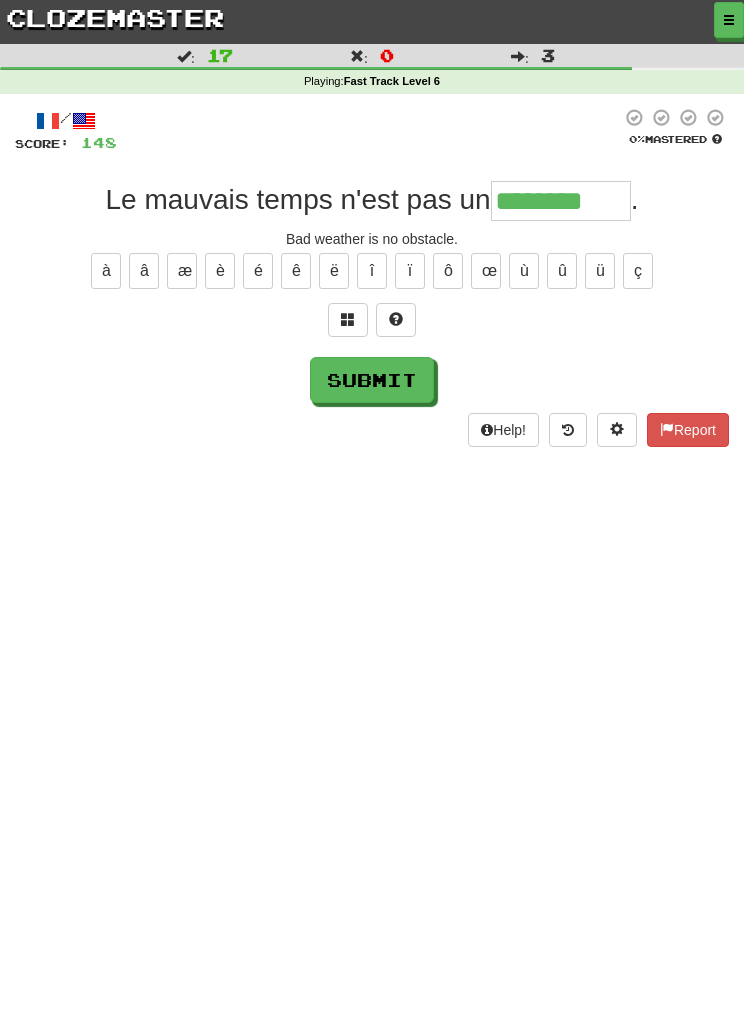 type on "********" 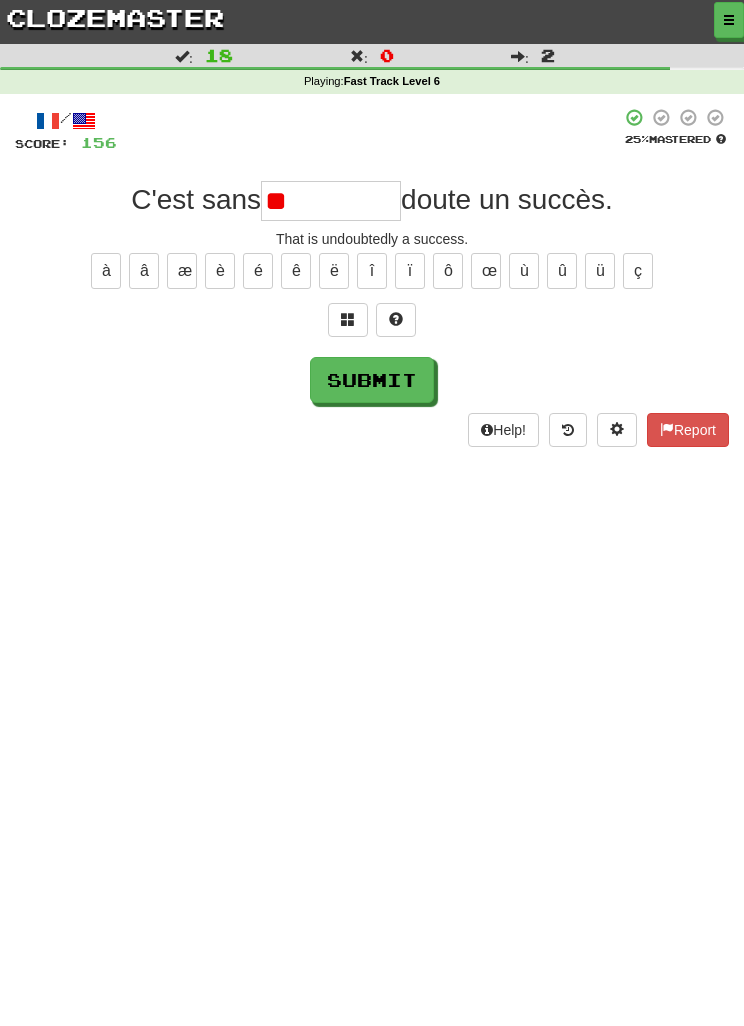 type on "*" 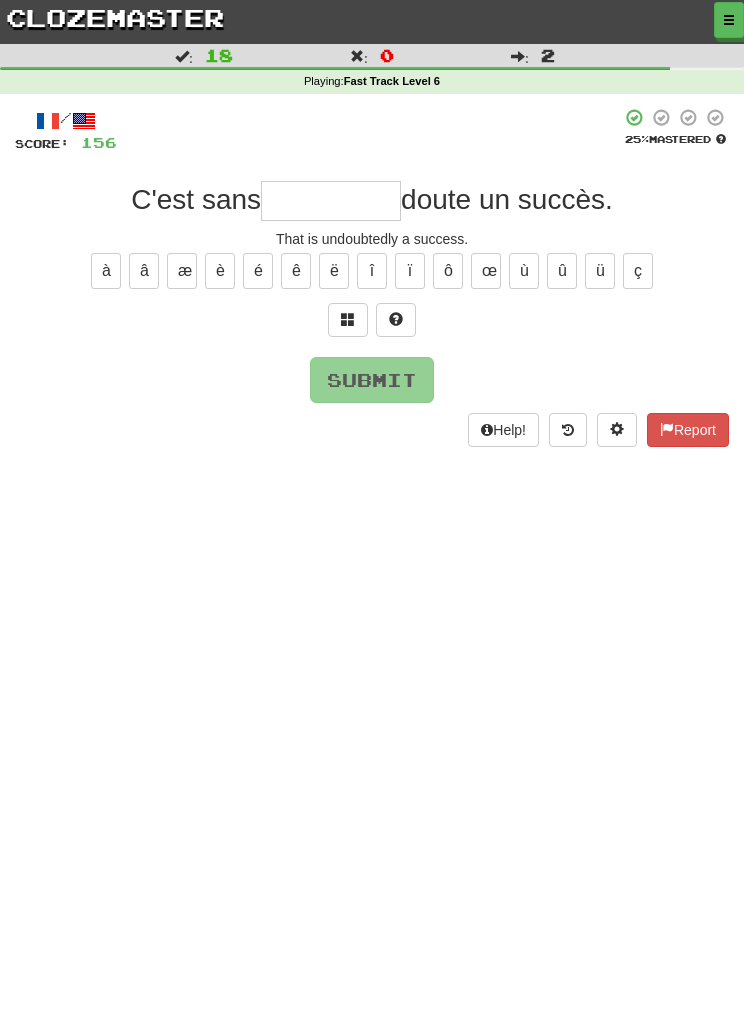 click at bounding box center [348, 320] 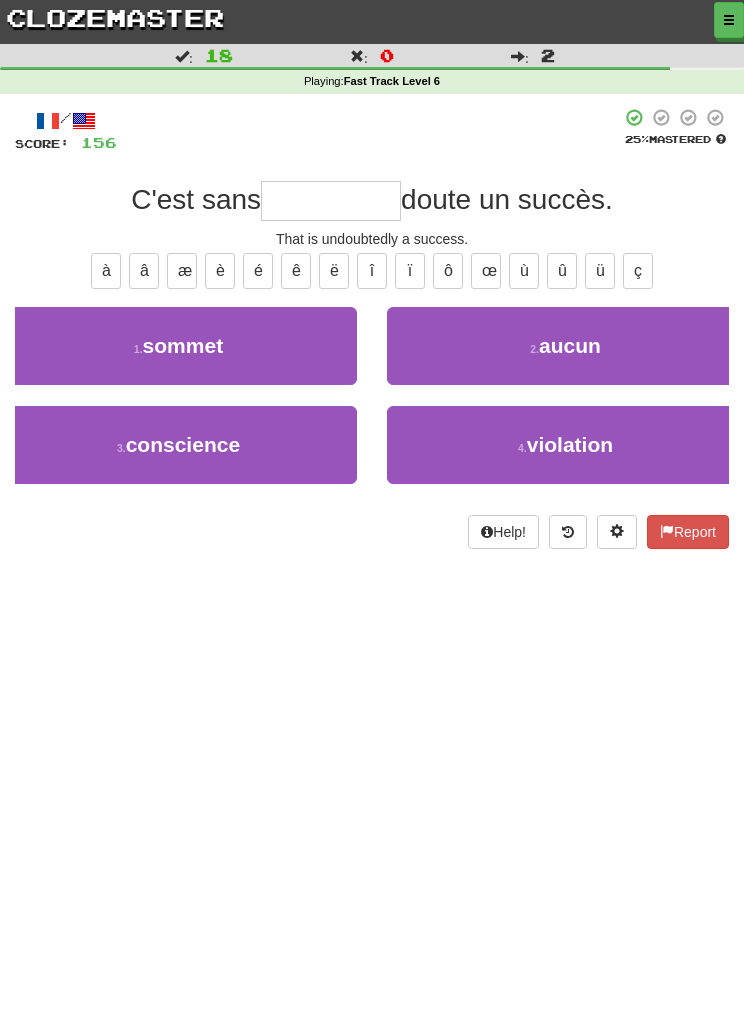 click on "2 .  aucun" at bounding box center [565, 346] 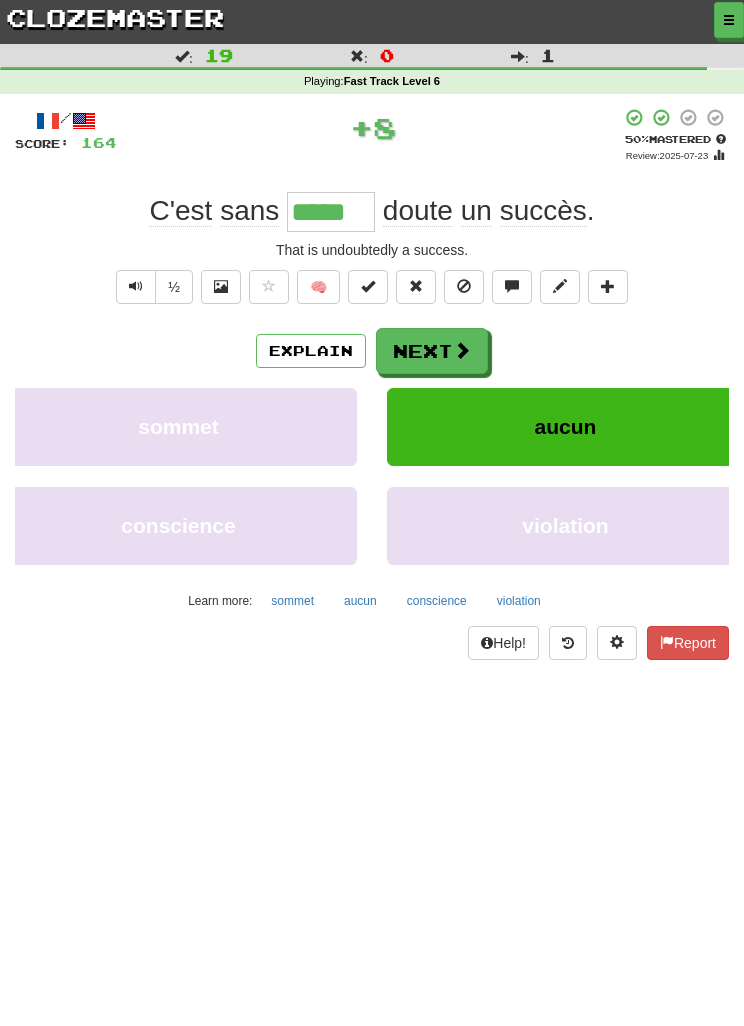 click on "Next" at bounding box center [432, 351] 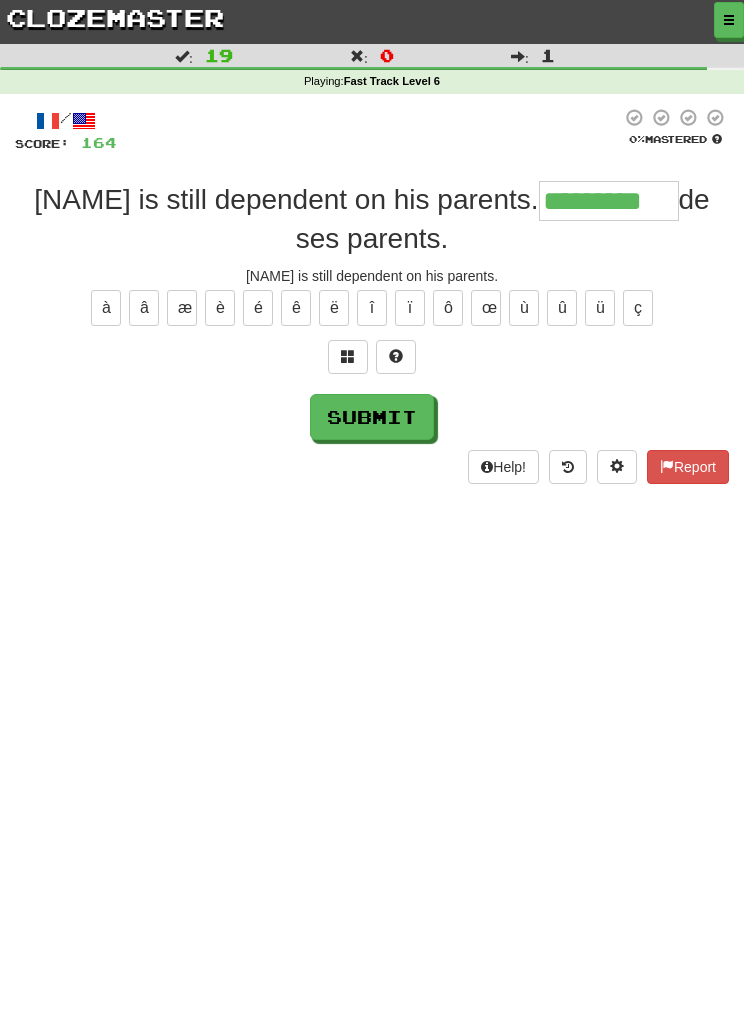 type on "*********" 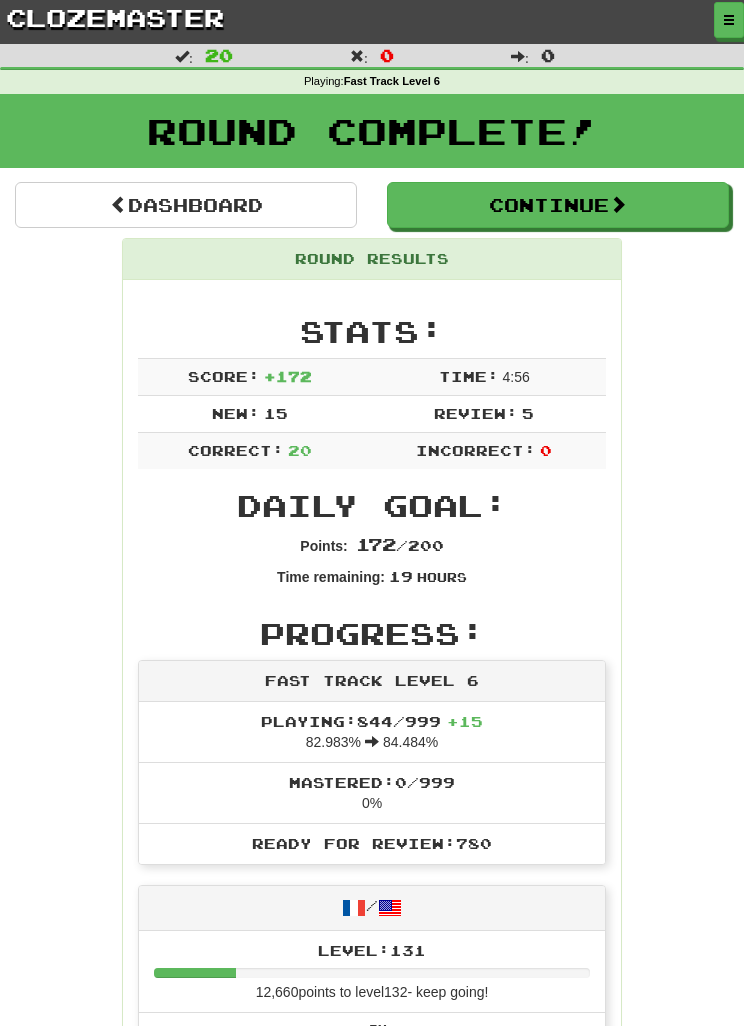 click at bounding box center [729, 20] 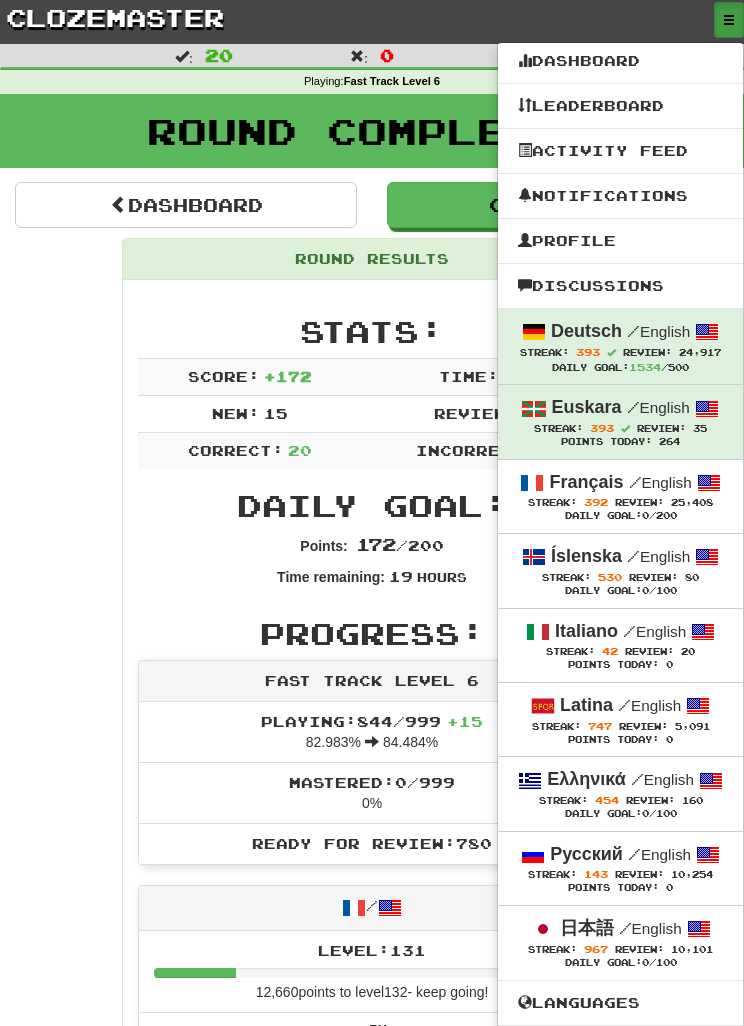 click at bounding box center (372, 513) 